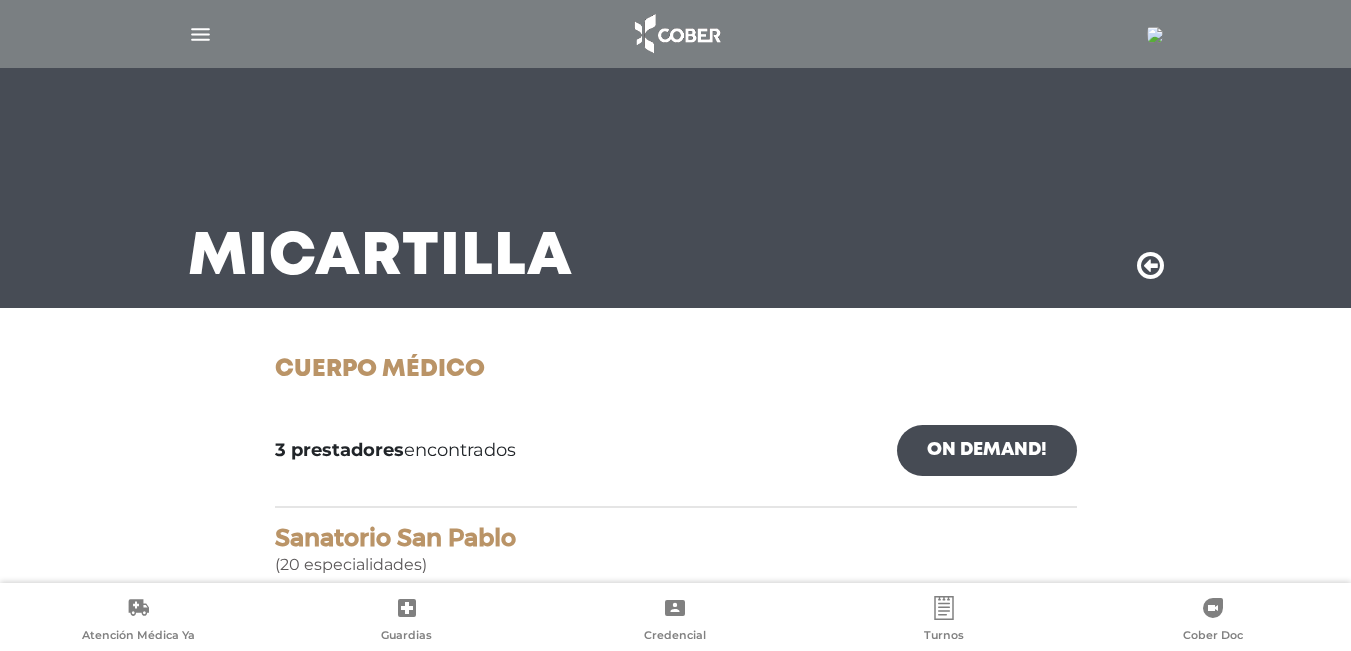 scroll, scrollTop: 420, scrollLeft: 0, axis: vertical 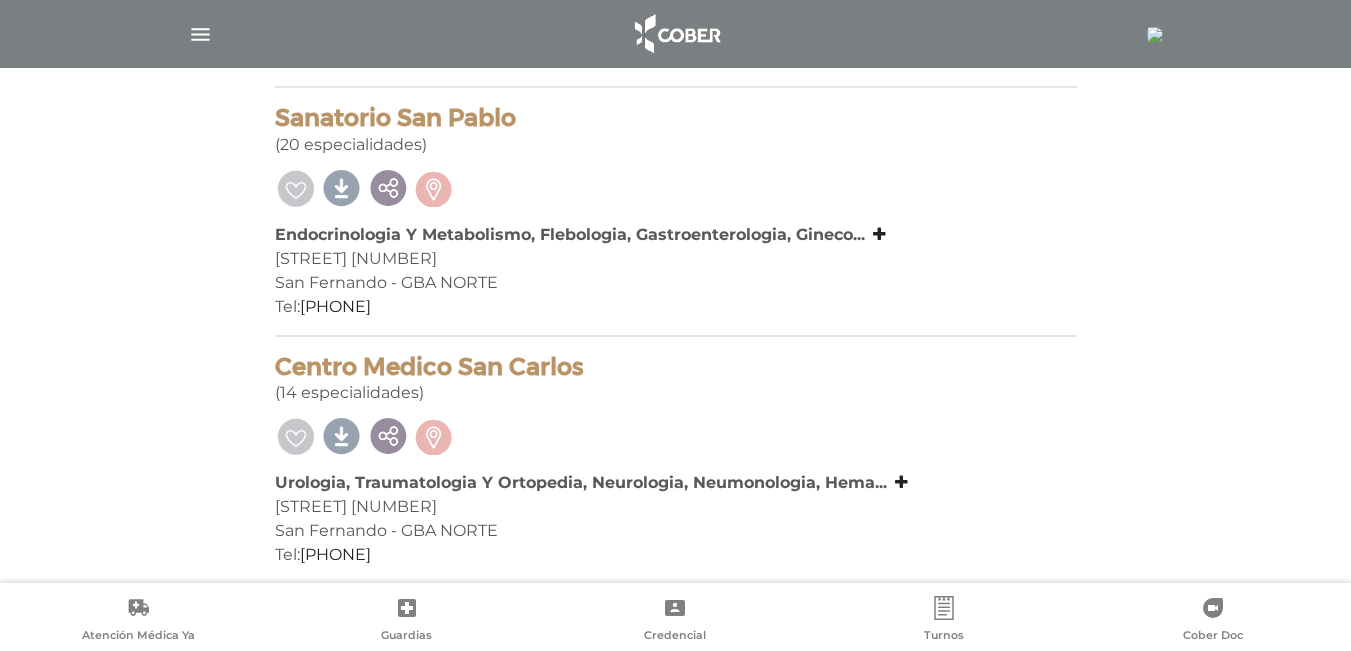 click at bounding box center (676, 34) 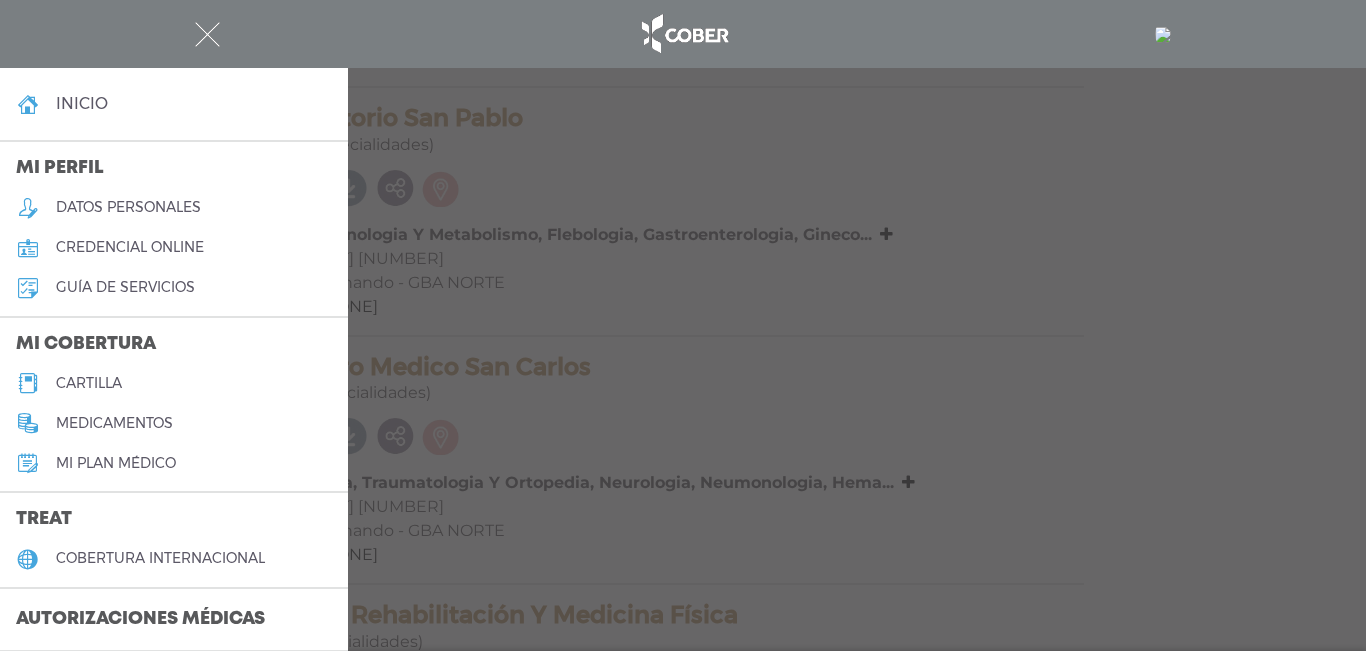 click on "cartilla" at bounding box center (89, 383) 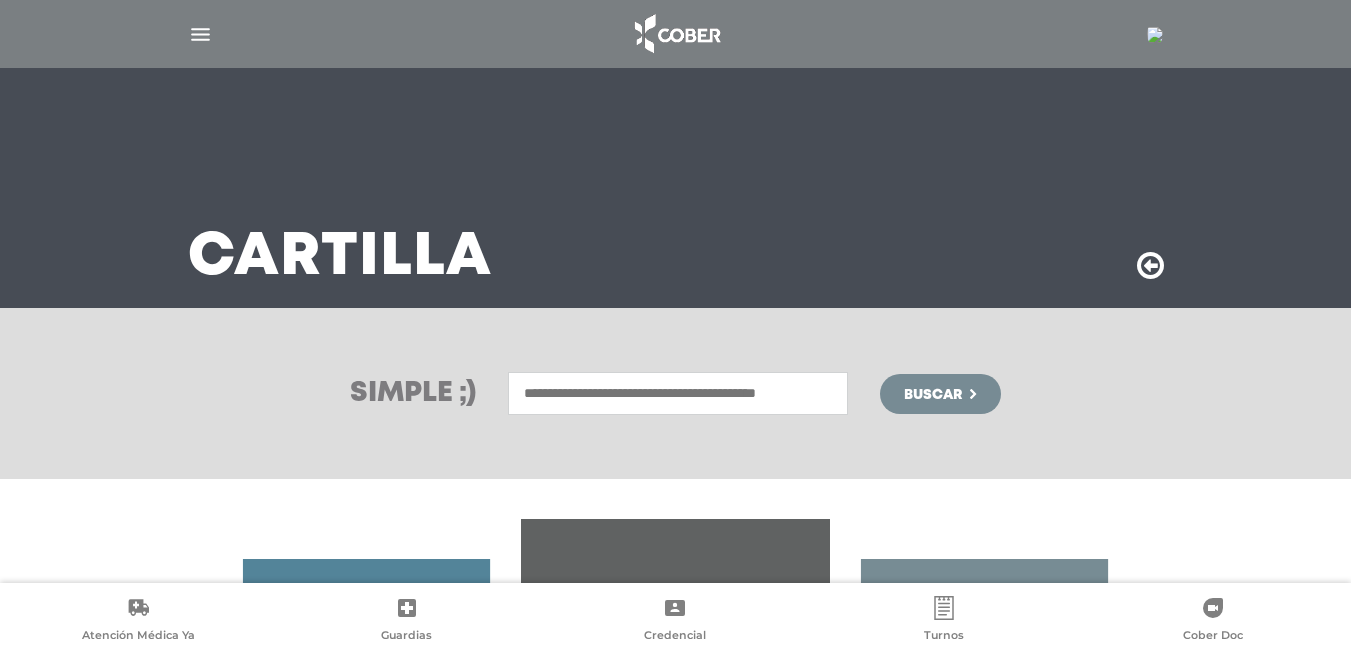 scroll, scrollTop: 0, scrollLeft: 0, axis: both 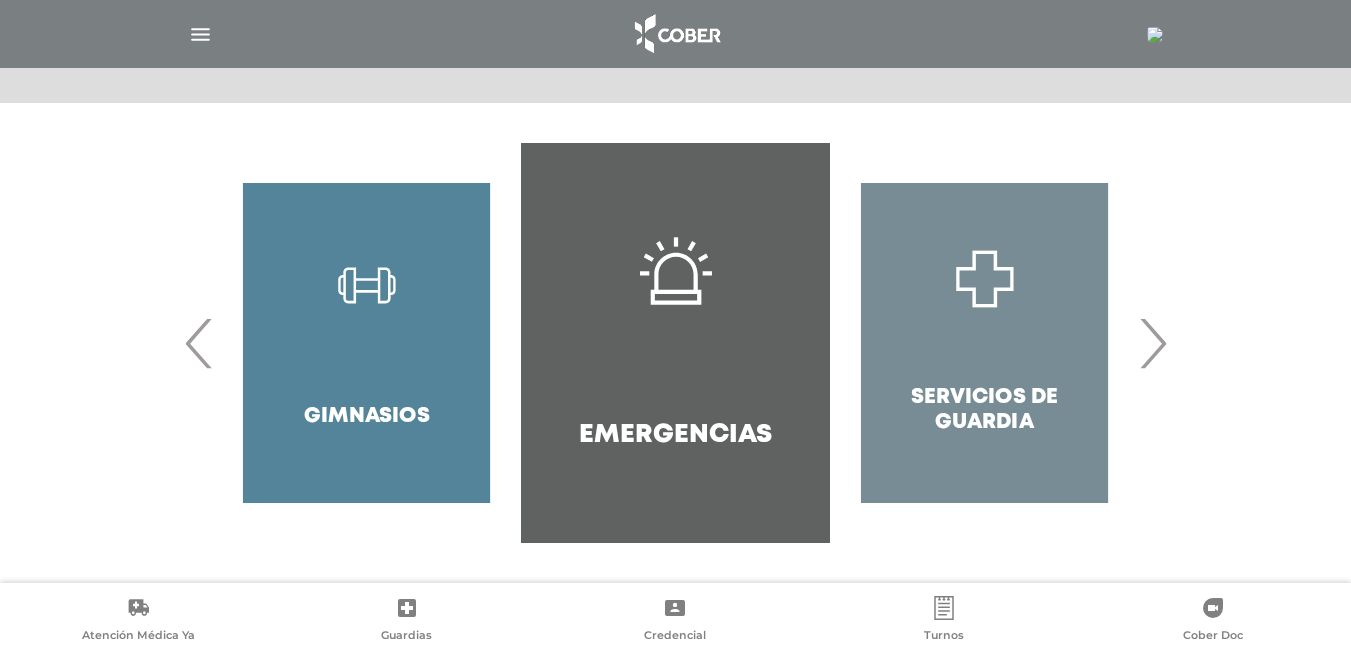 click on "Servicios de Guardia" at bounding box center (984, 343) 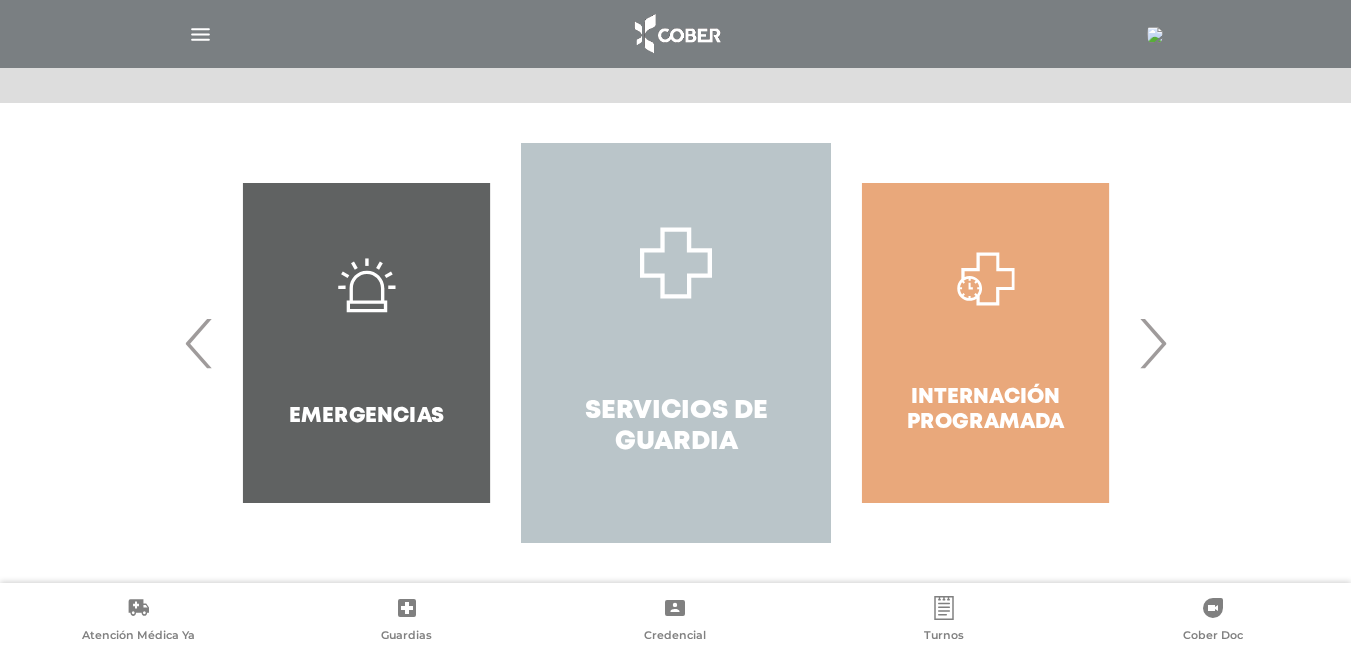 click on "Servicios de Guardia" at bounding box center (675, 343) 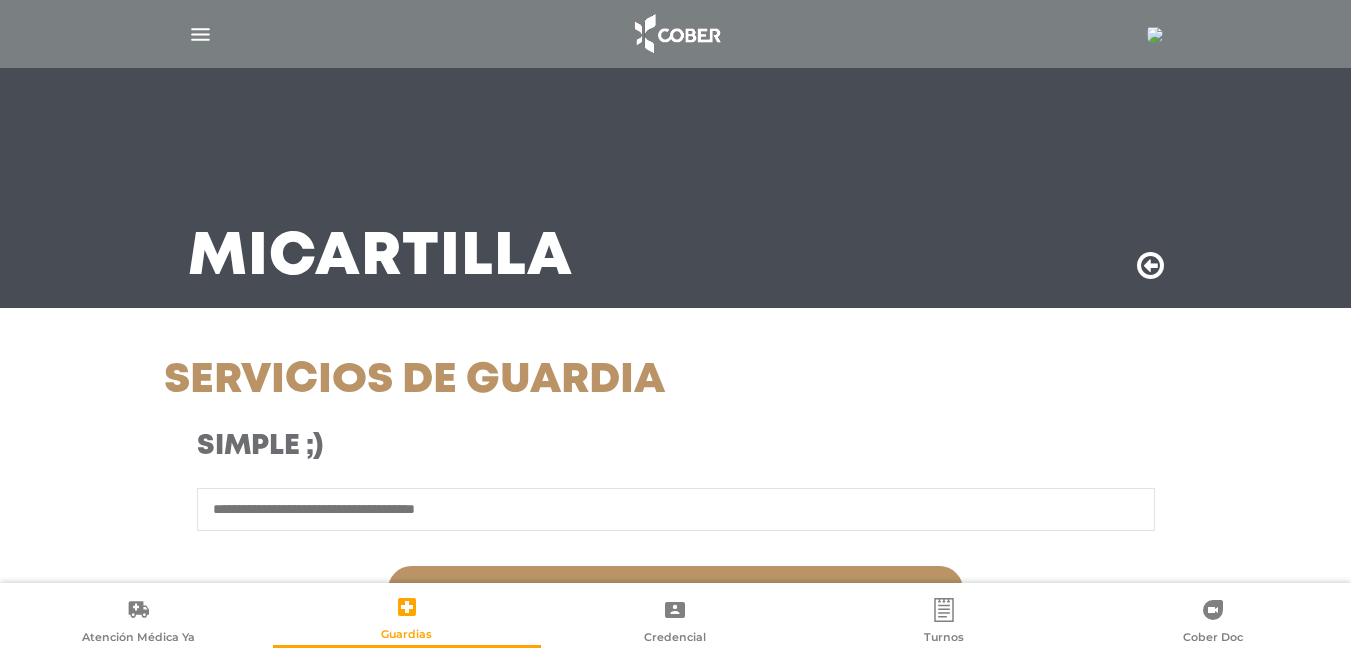 scroll, scrollTop: 0, scrollLeft: 0, axis: both 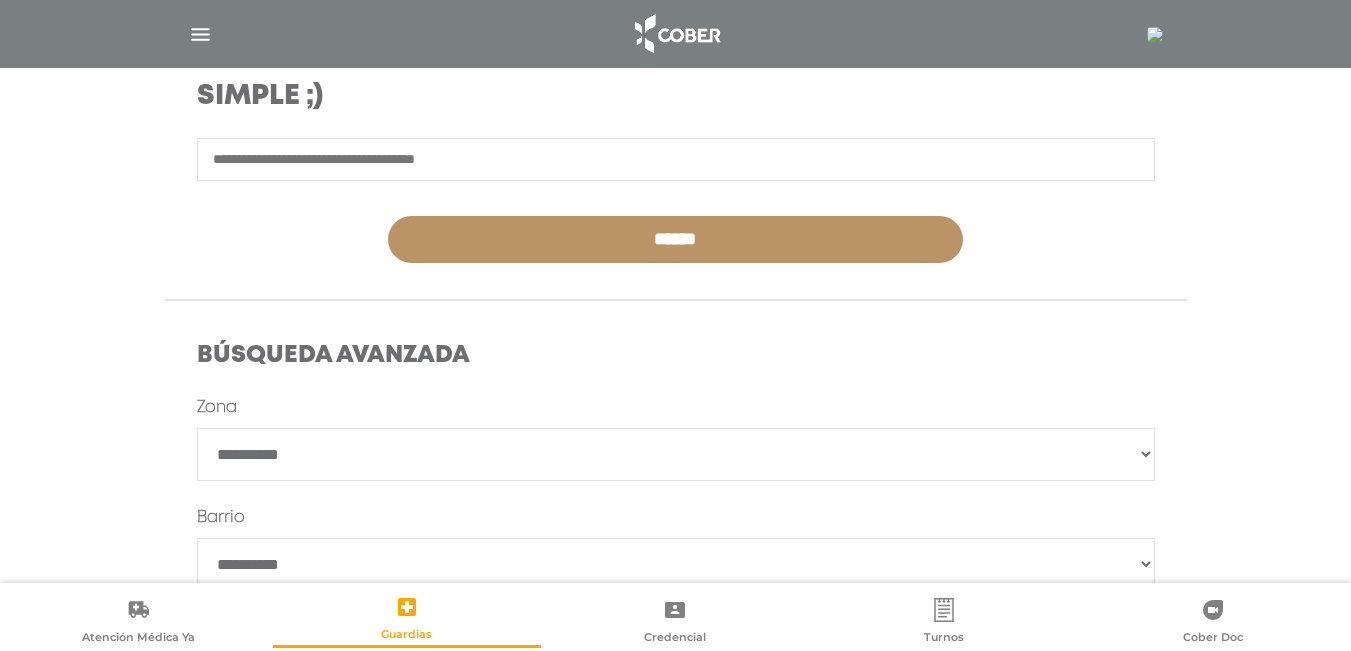 click at bounding box center (676, 159) 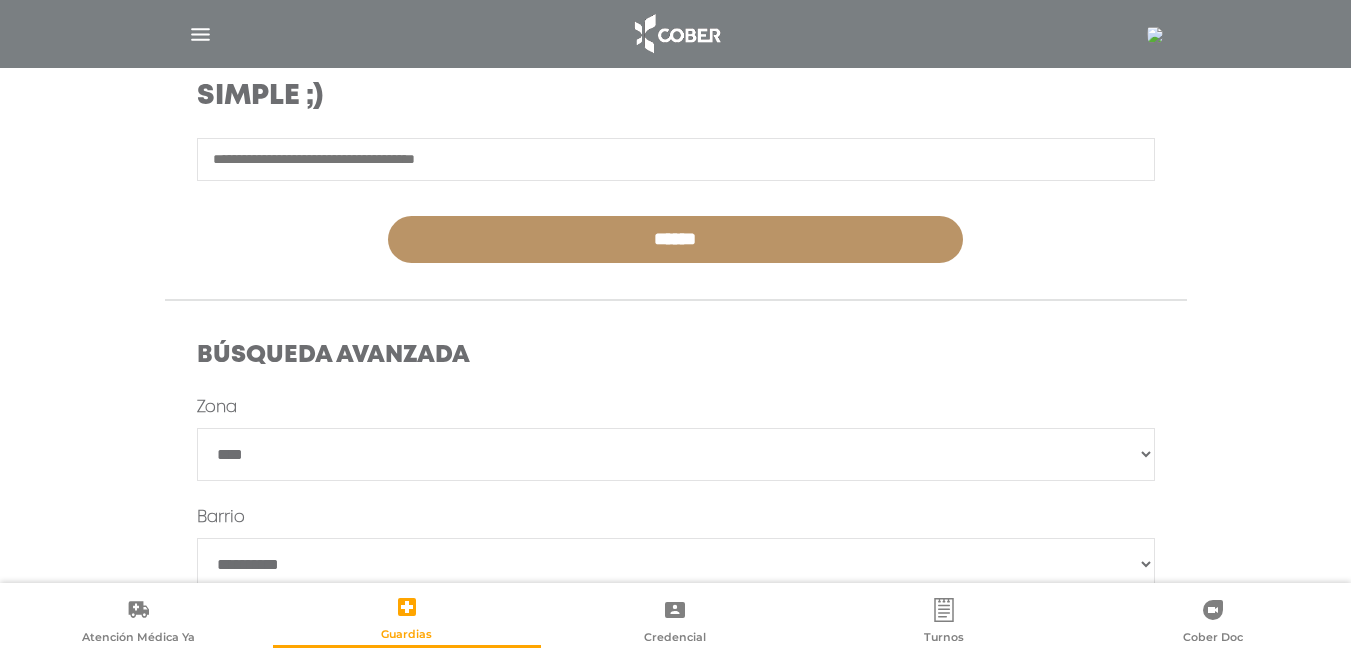 click on "**********" at bounding box center [676, 454] 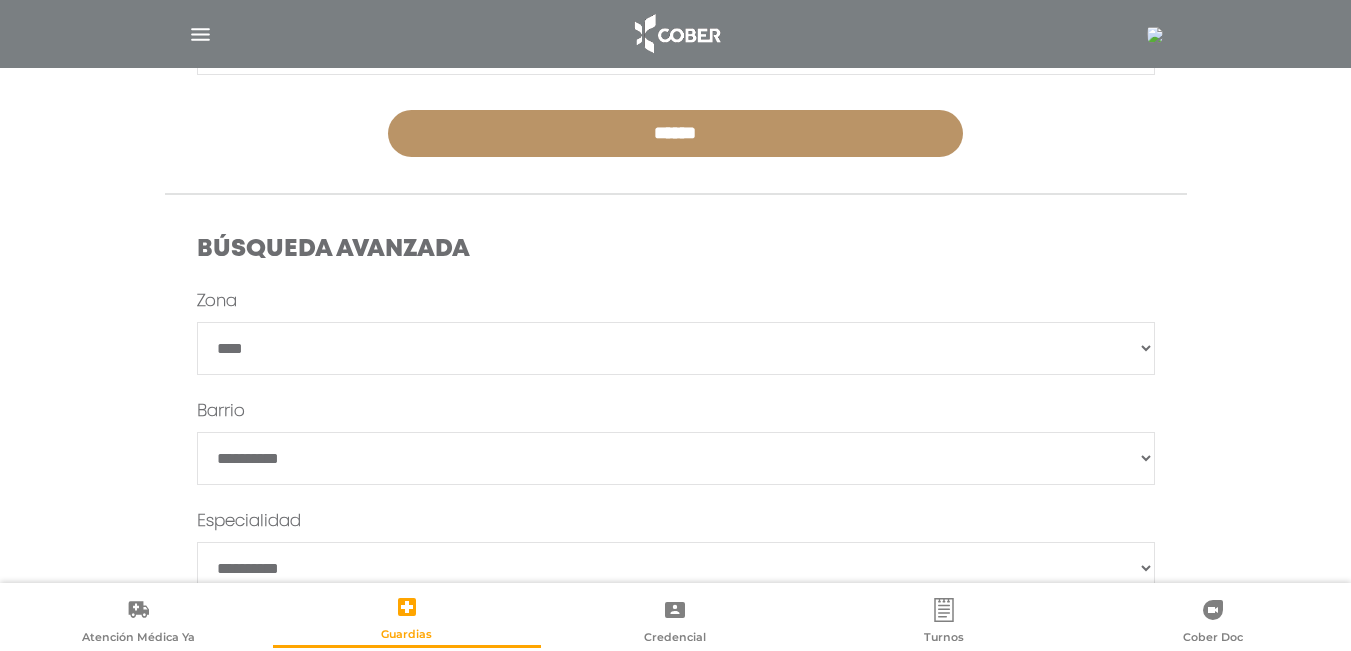 scroll, scrollTop: 462, scrollLeft: 0, axis: vertical 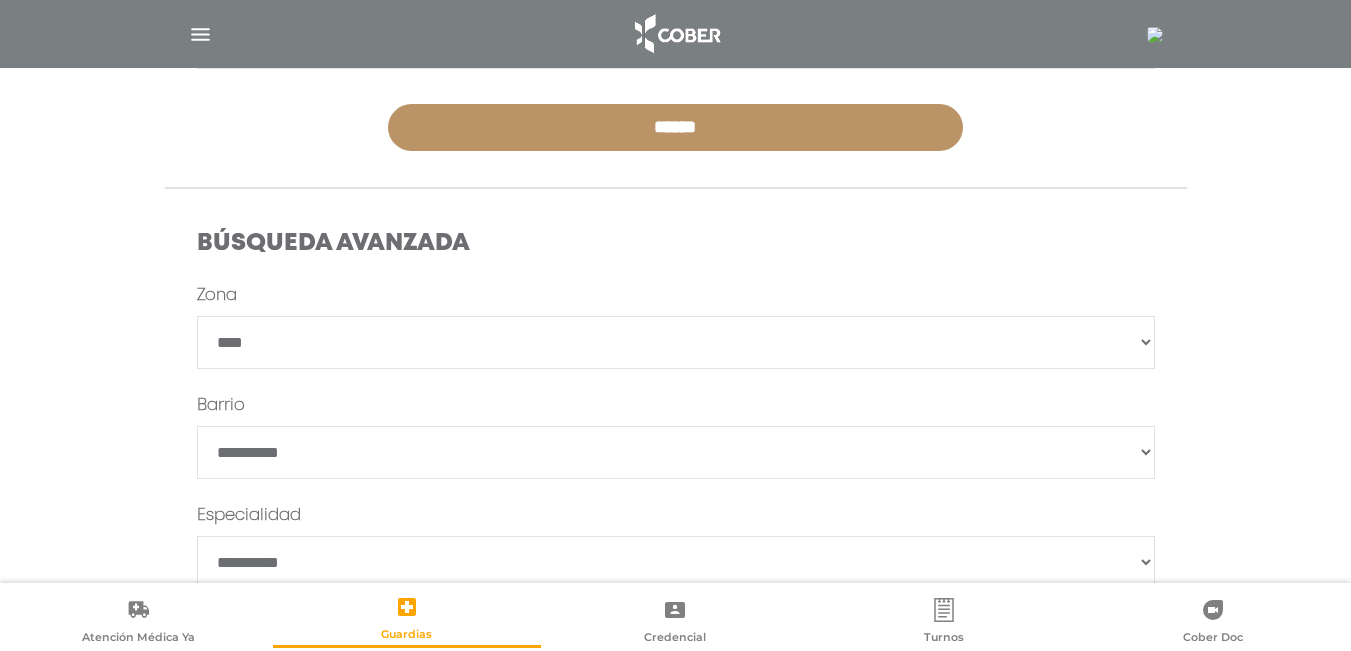 click on "*******" at bounding box center (676, 452) 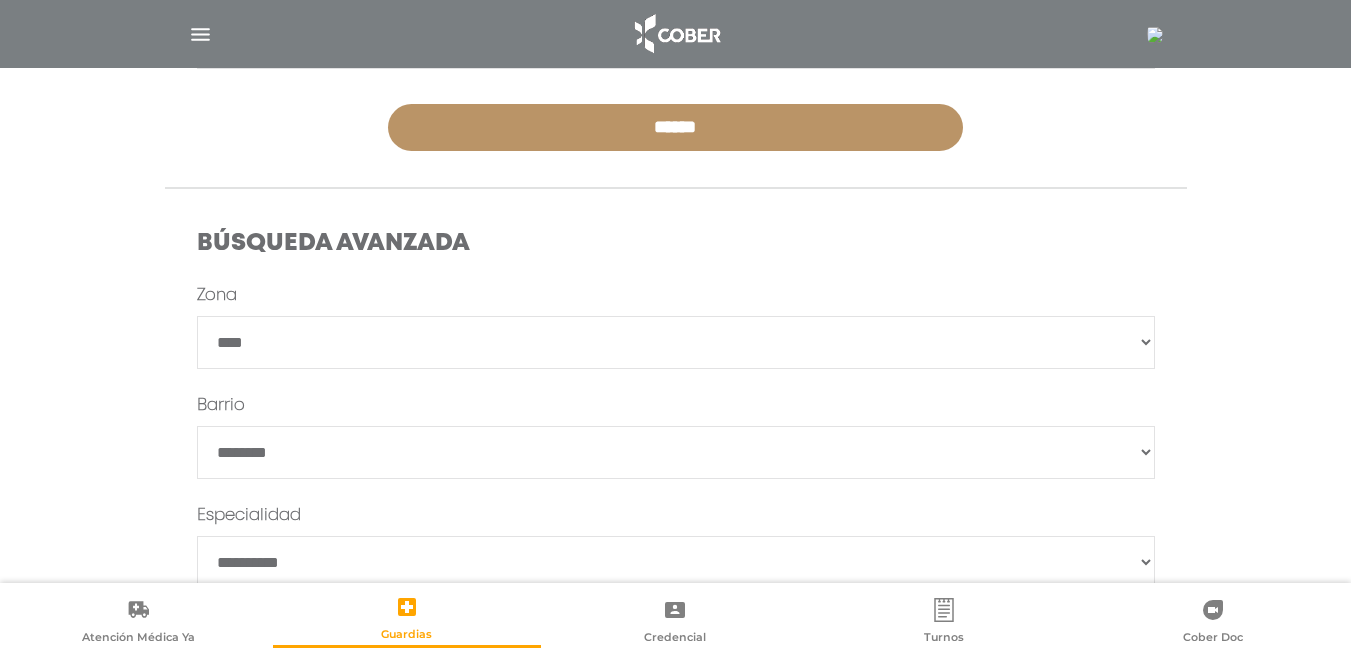 click on "*******" at bounding box center [676, 452] 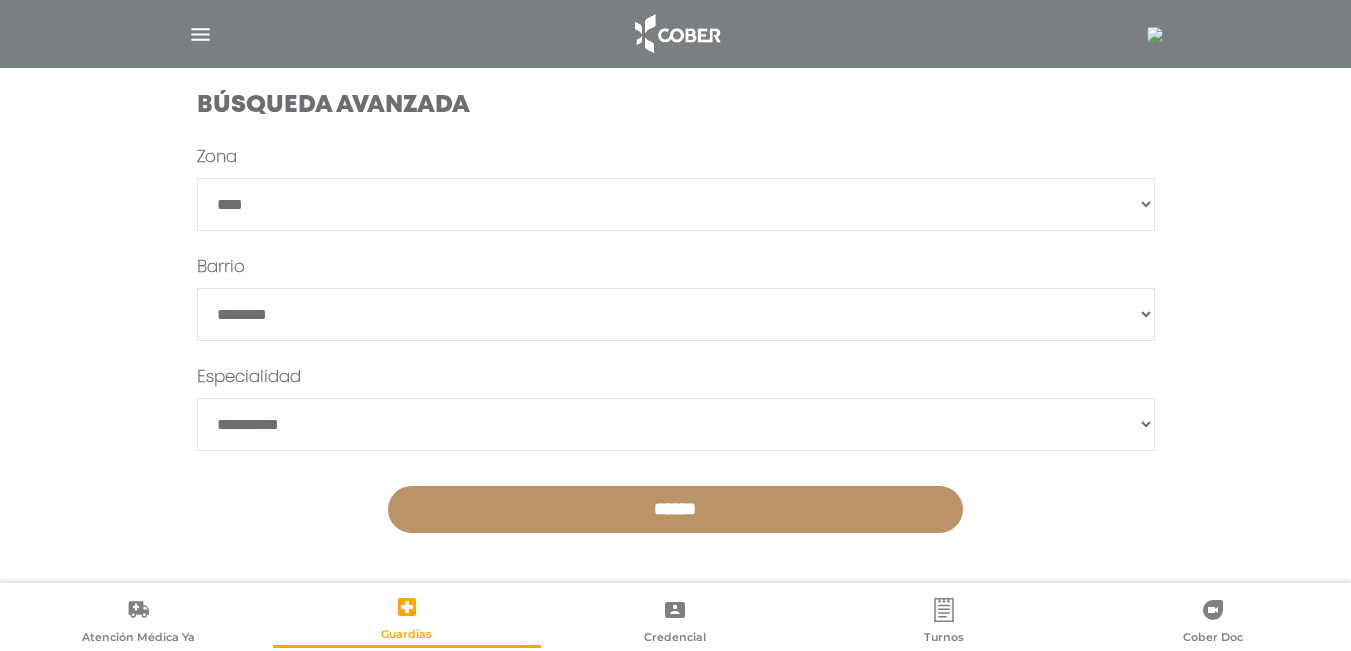 click on "******" at bounding box center [675, 509] 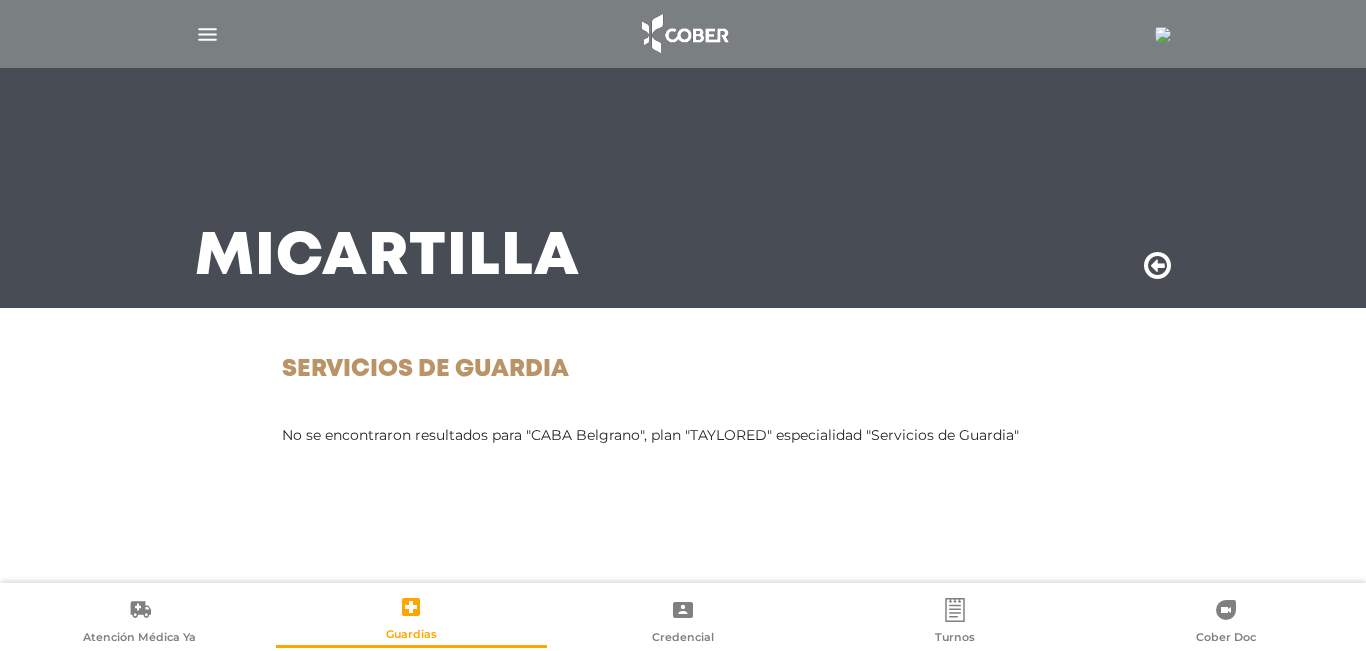 scroll, scrollTop: 0, scrollLeft: 0, axis: both 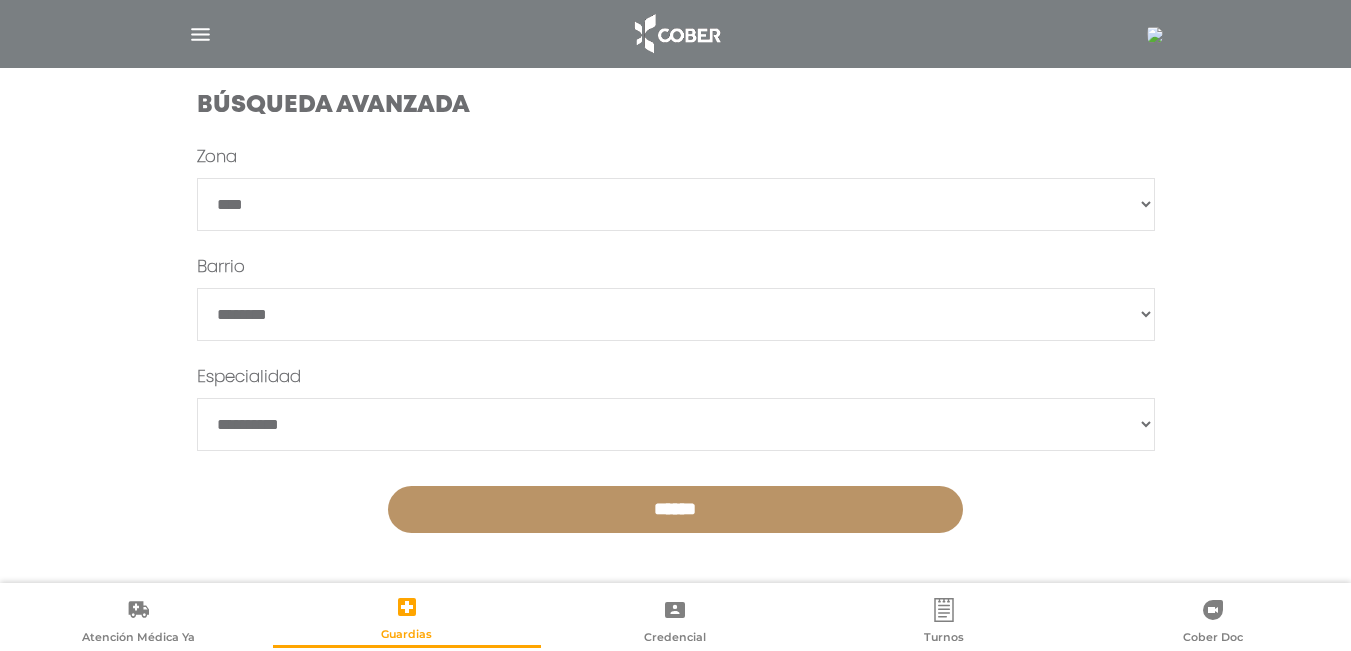click on "**********" at bounding box center (676, 314) 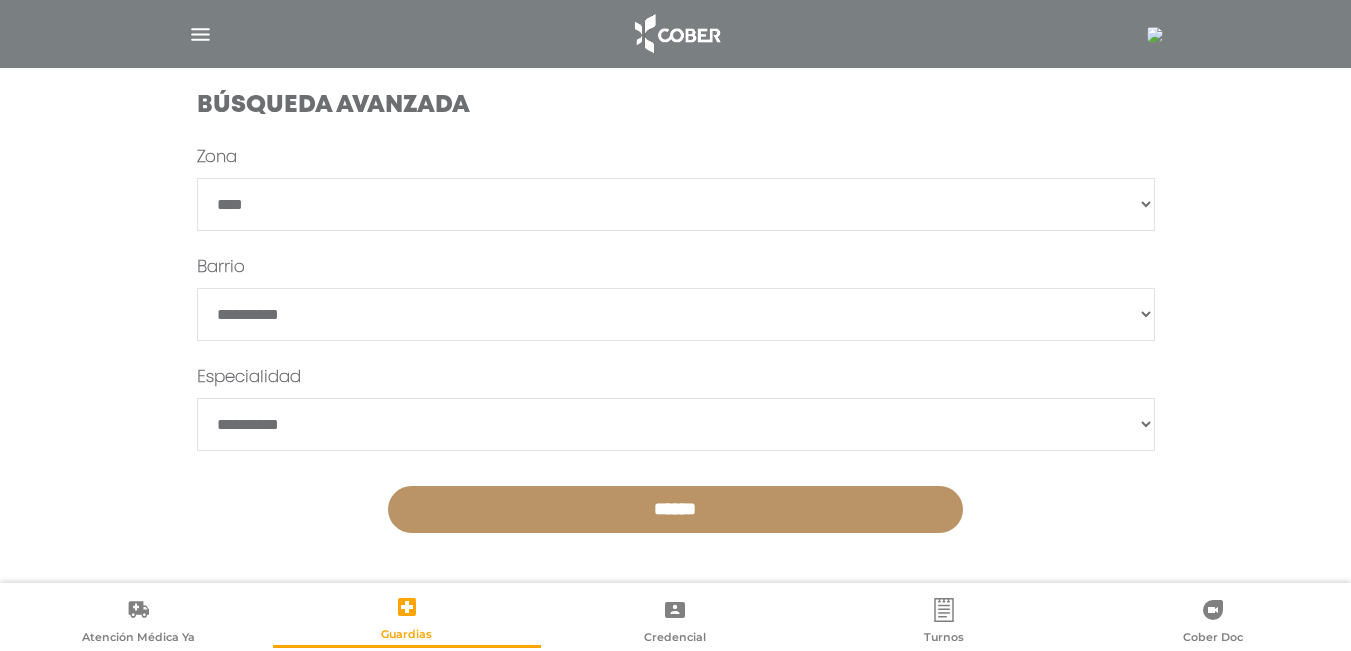click on "******" at bounding box center (675, 509) 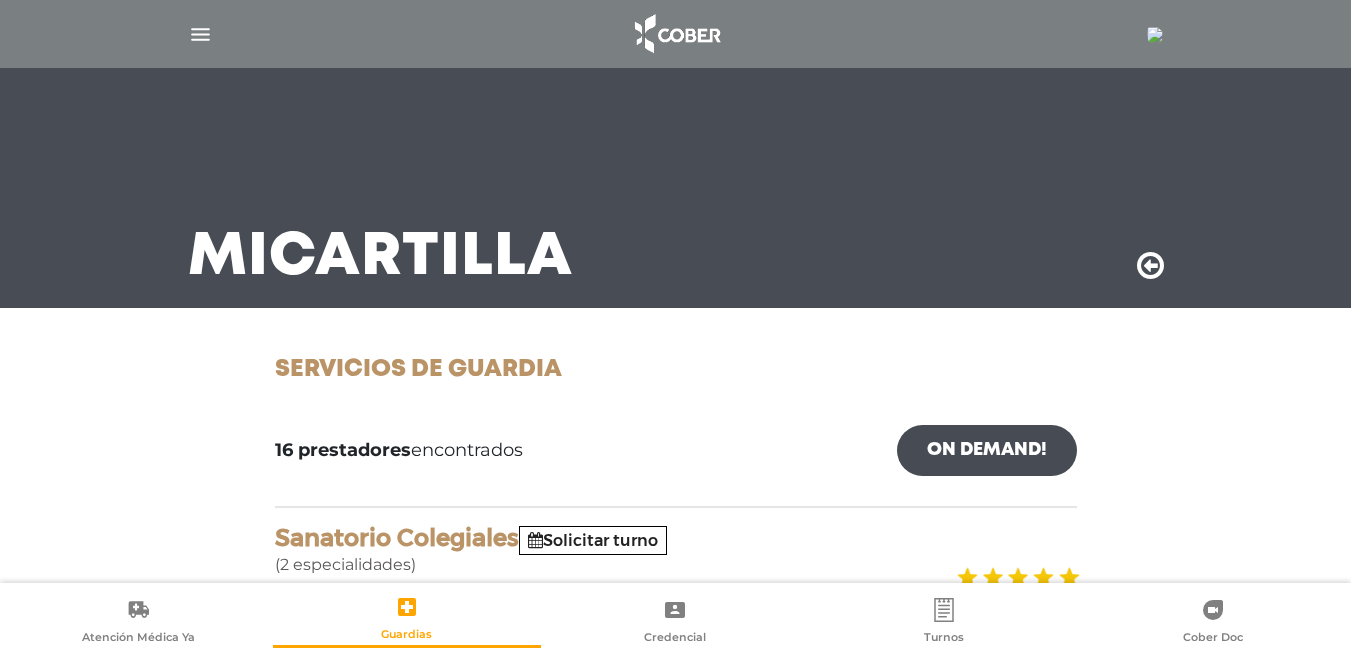 scroll, scrollTop: 0, scrollLeft: 0, axis: both 